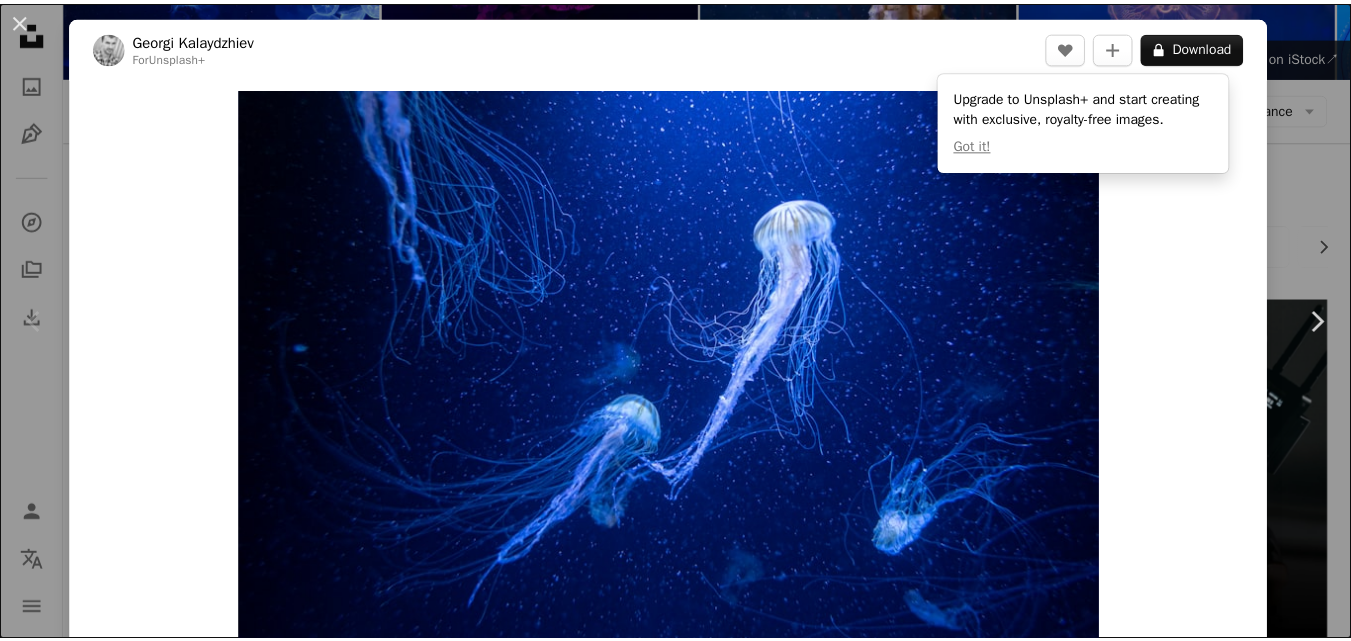 scroll, scrollTop: 200, scrollLeft: 0, axis: vertical 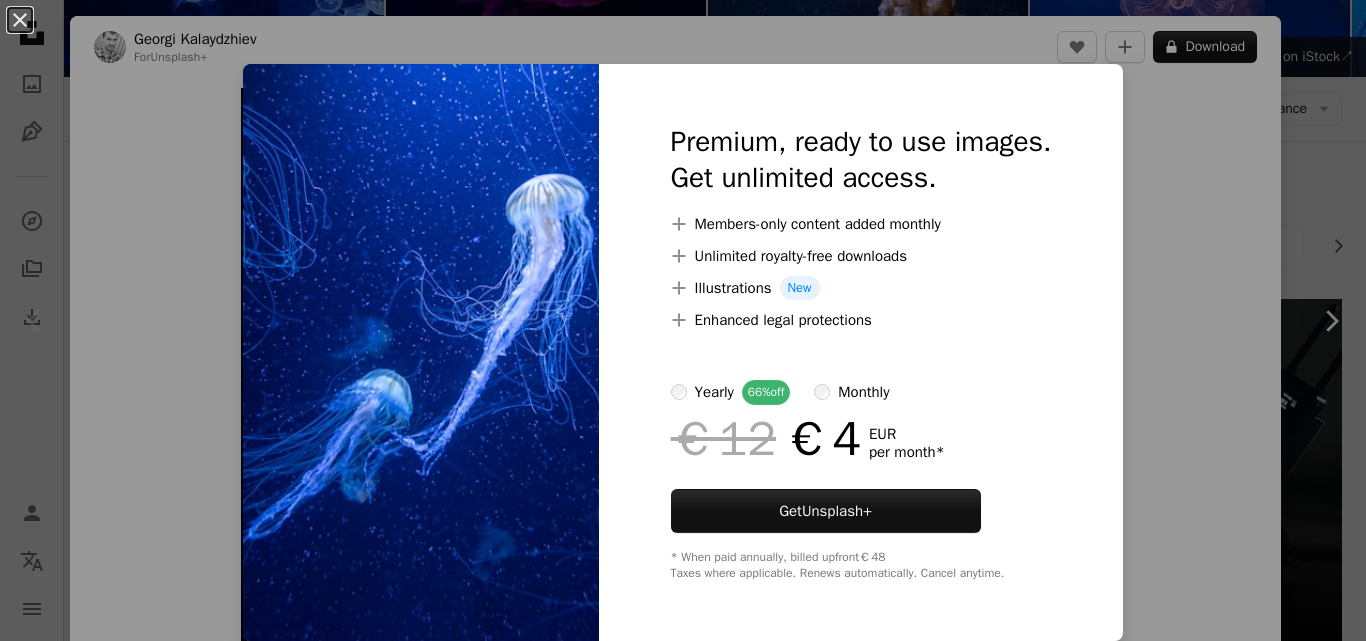 click on "An X shape Premium, ready to use images. Get unlimited access. A plus sign Members-only content added monthly A plus sign Unlimited royalty-free downloads A plus sign Illustrations  New A plus sign Enhanced legal protections yearly 66%  off monthly €12   €4 EUR per month * Get  Unsplash+ * When paid annually, billed upfront  €48 Taxes where applicable. Renews automatically. Cancel anytime." at bounding box center [683, 320] 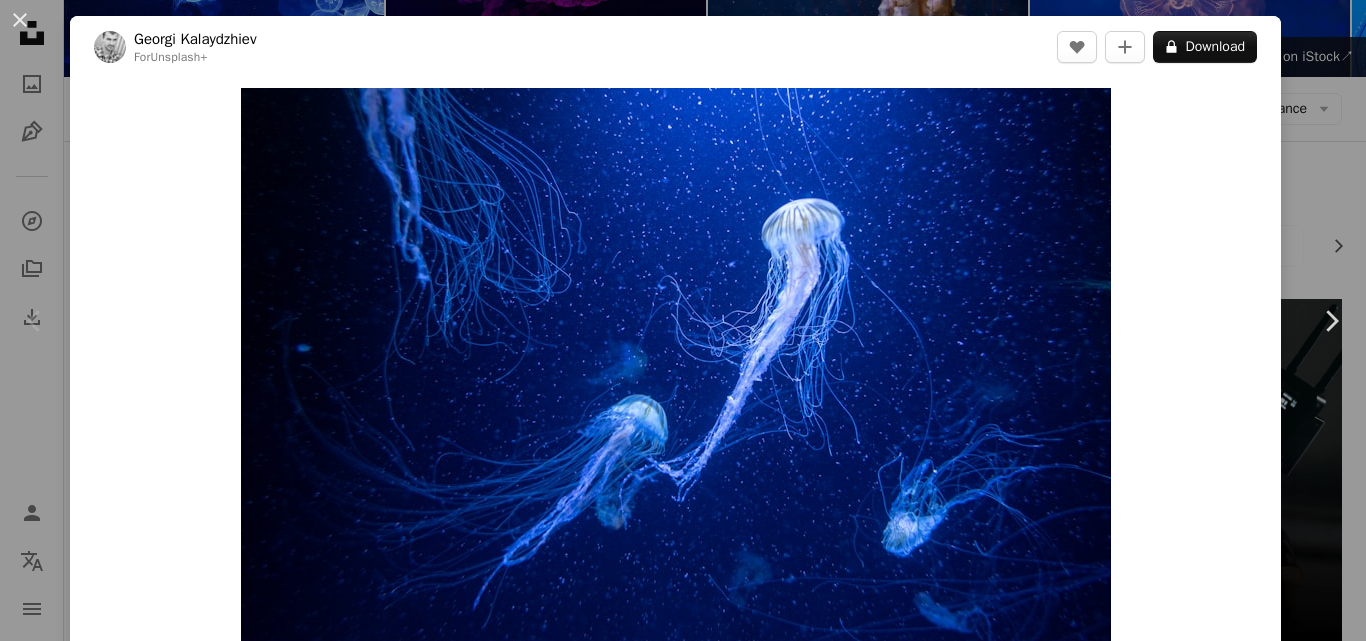 click on "An X shape Chevron left Chevron right [FIRST] [LAST] For  Unsplash+ A heart A plus sign A lock Download Zoom in Featured in Photos ,  Cool Tones ,  Animals A forward-right arrow Share More Actions Calendar outlined Published on  [DATE] Camera FUJIFILM, X-T1 Safety Licensed under the  Unsplash+ License wallpaper animal blue light animals wildlife underwater jellyfish blue aesthetic aquarium sealife medusas Public domain images From this series Chevron right Plus sign for Unsplash+ Plus sign for Unsplash+ Plus sign for Unsplash+ Plus sign for Unsplash+ Related images Plus sign for Unsplash+ A heart A plus sign [FIRST] [LAST] For  Unsplash+ A lock Download Plus sign for Unsplash+ A heart A plus sign [FIRST] [LAST] For  Unsplash+ A lock Download Plus sign for Unsplash+ A heart A plus sign [FIRST] [LAST] For  Unsplash+ A lock Download Plus sign for Unsplash+ A heart A plus sign [FIRST] [LAST] For  Unsplash+ A lock Download Plus sign for Unsplash+ A heart A plus sign [FIRST] [LAST] For" at bounding box center (683, 320) 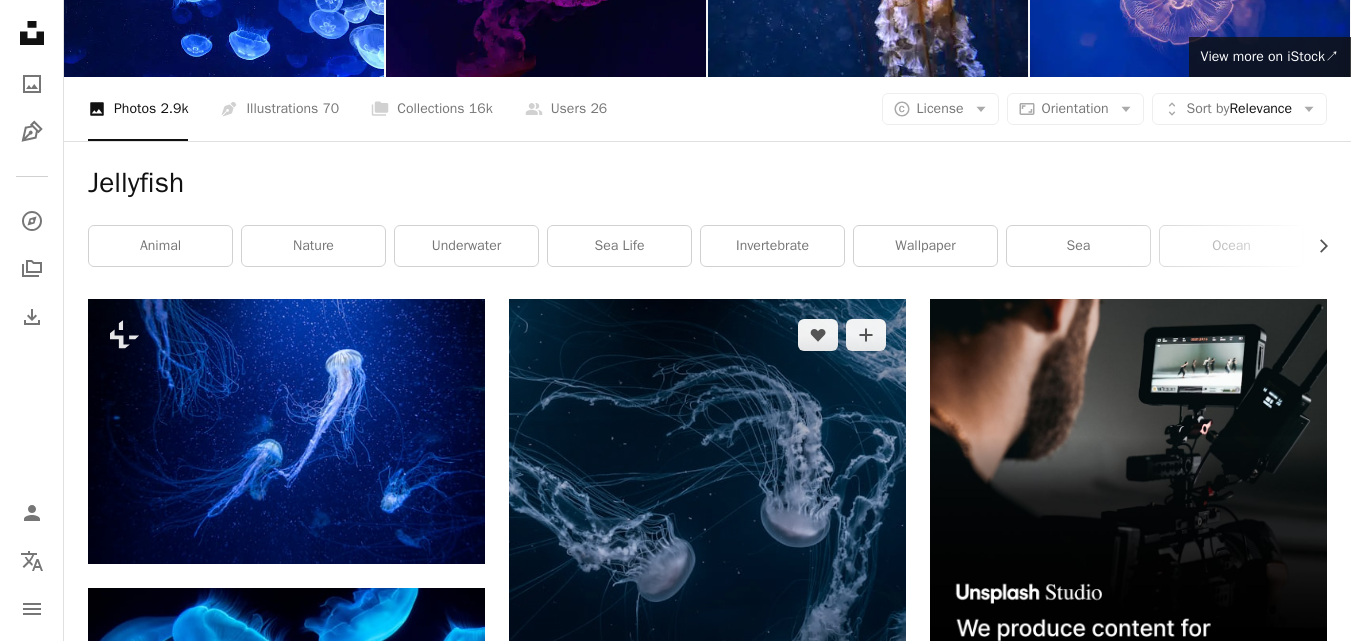 click at bounding box center [707, 570] 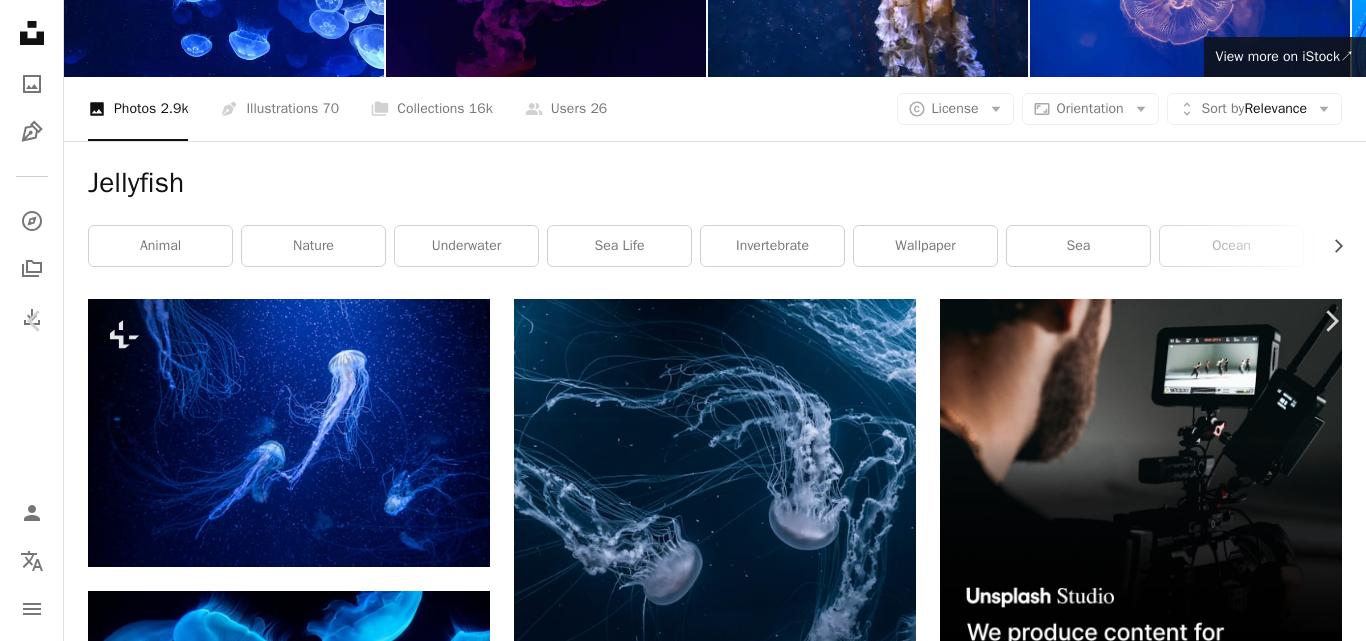 click on "An X shape Chevron left Chevron right [FIRST] [LAST] Available for hire A checkmark inside of a circle A heart A plus sign Download free Chevron down Zoom in Views 45,618,500 Downloads 321,805 Featured in Photos ,  Blue ,  Animals A forward-right arrow Share Info icon Info More Actions A map marker [CITY], [COUNTRY] Calendar outlined Published on  [DATE] Camera Canon, EOS 6D Safety Free to use under the  Unsplash License wallpaper sea animal dark blue animals fish minimal jellyfish ocean wallpaper chemistry simple clean psychedelic fish wallpaper sea life ocean background [CITY] animal background squid Public domain images Browse premium related images on iStock  |  Save 20% with code UNSPLASH20 Related images A heart A plus sign [FIRST] [LAST] Available for hire A checkmark inside of a circle Arrow pointing down A heart A plus sign [FIRST] [LAST] Available for hire A checkmark inside of a circle Arrow pointing down A heart A plus sign [LAST] Arrow pointing down A heart A plus sign [FIRST] [LAST] A heart" at bounding box center [683, 5412] 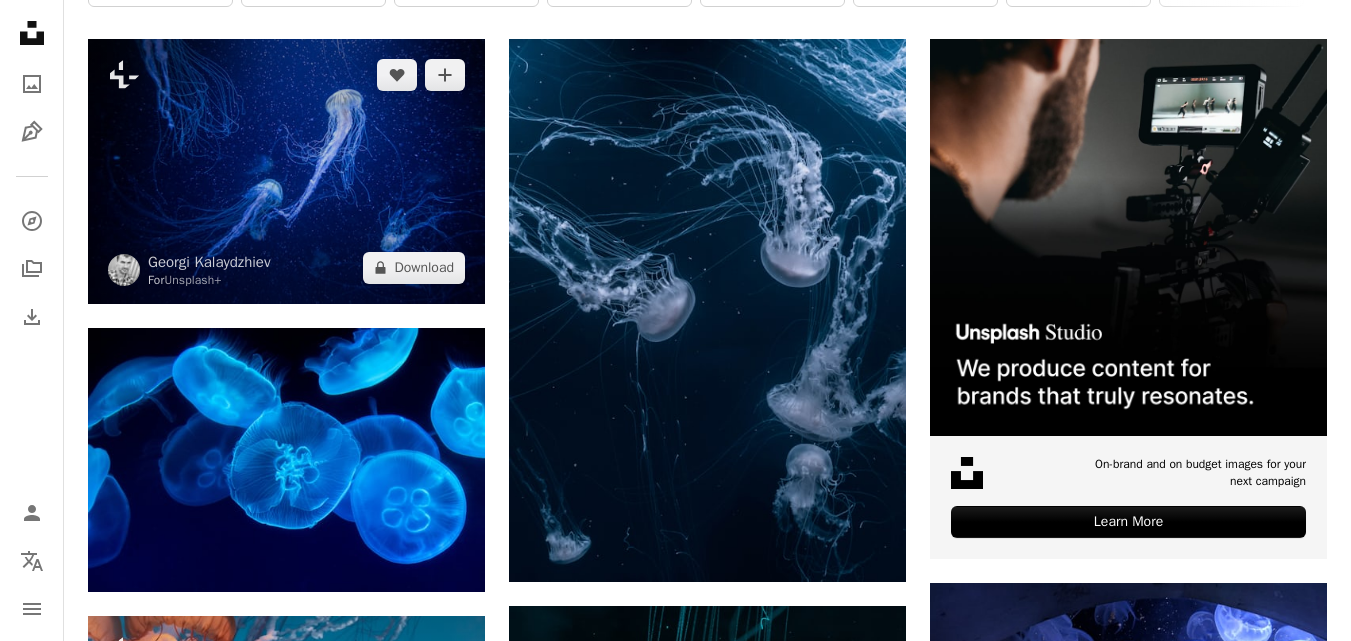 scroll, scrollTop: 500, scrollLeft: 0, axis: vertical 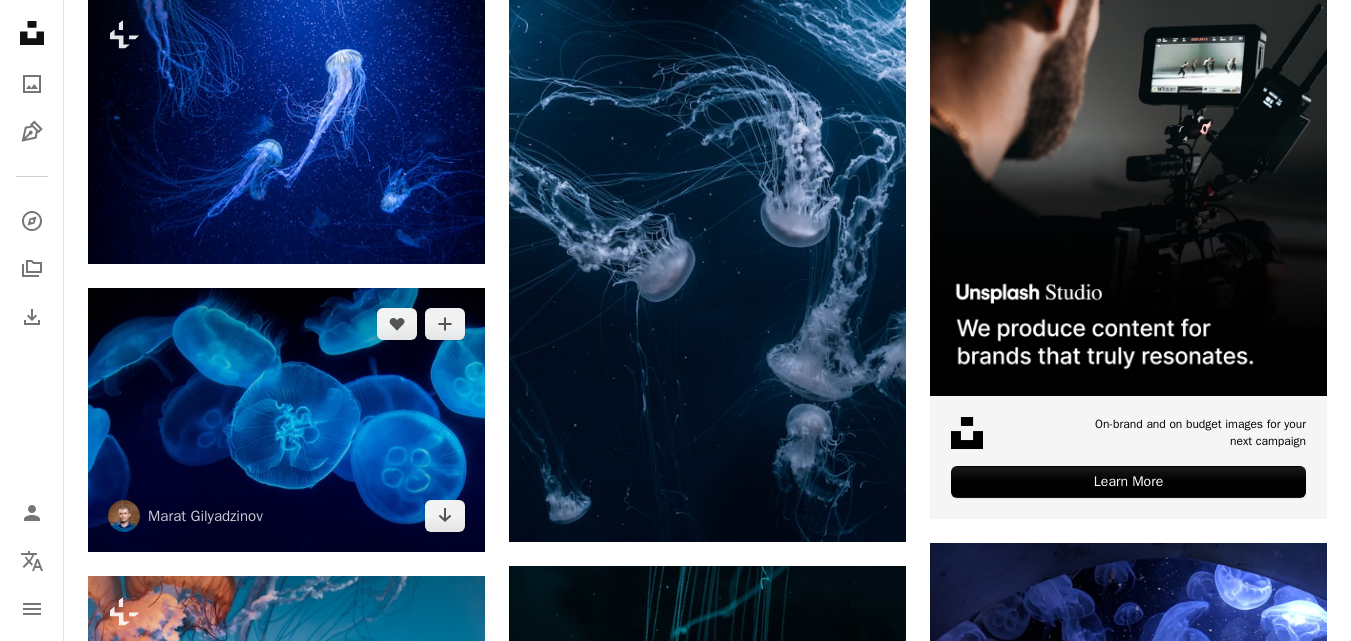 click at bounding box center (286, 420) 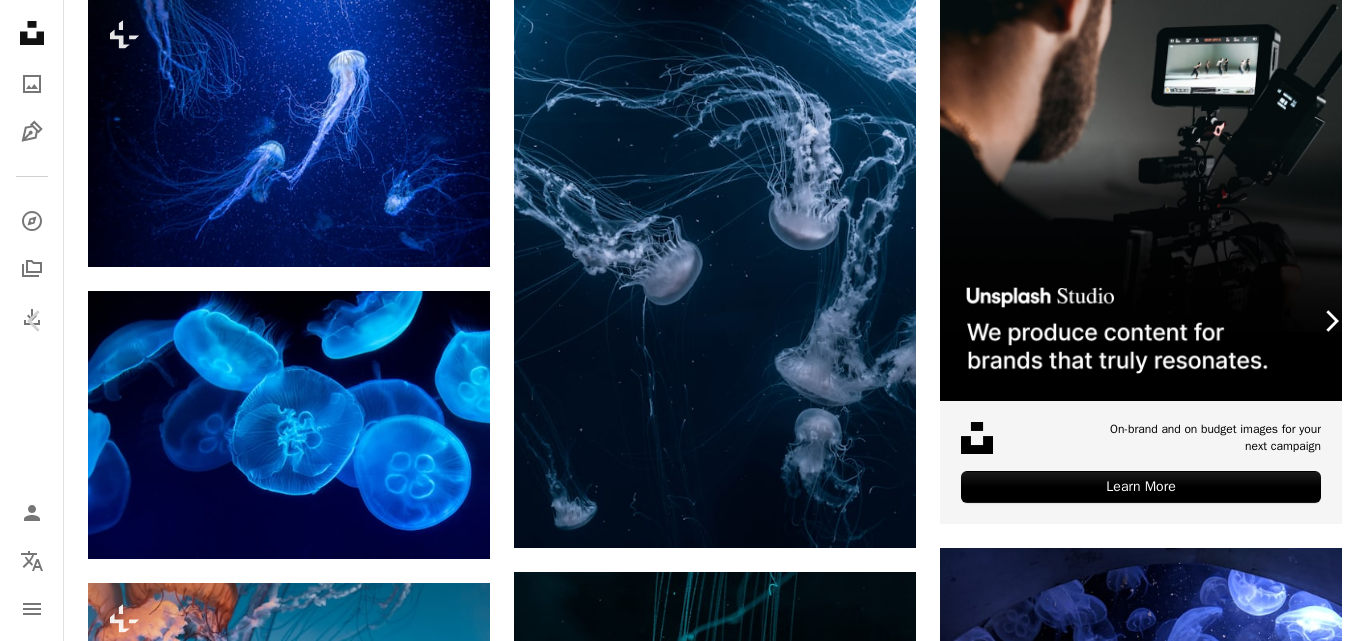 click on "Chevron right" at bounding box center [1331, 321] 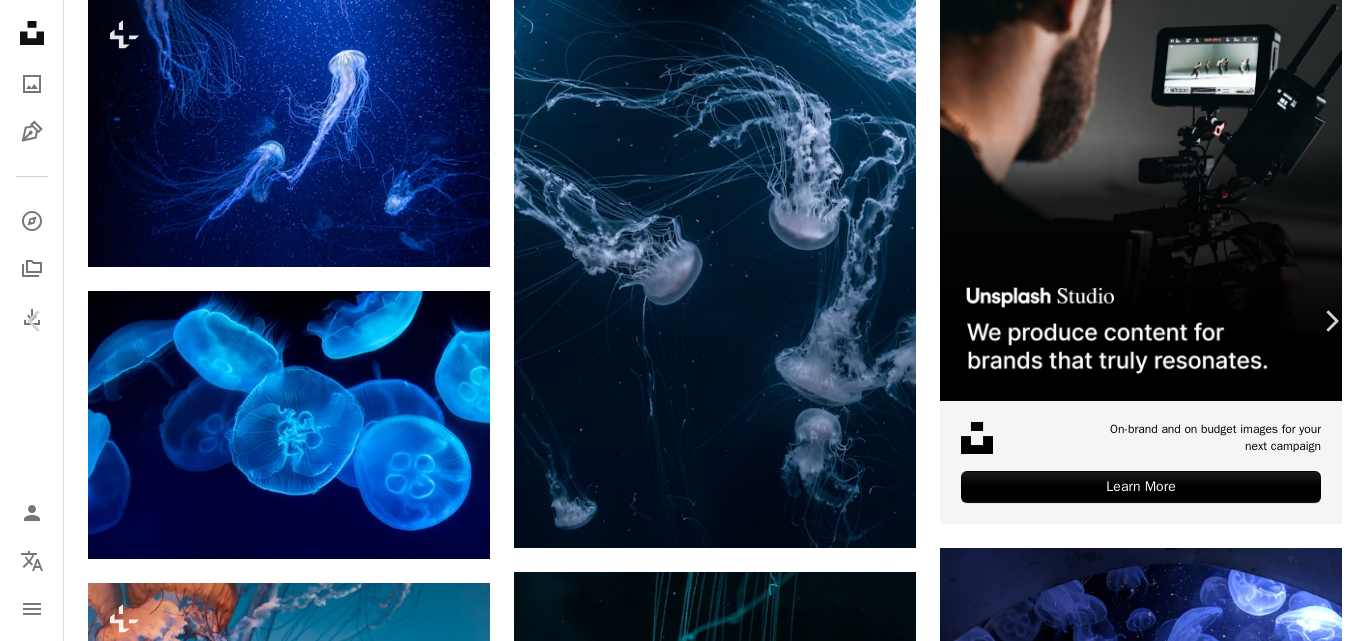 click on "An X shape Chevron left Chevron right [FIRST] [LAST] m3design A heart A plus sign Download free Chevron down Zoom in Views 19,738,379 Downloads 68,574 Featured in Photos ,  Blue A forward-right arrow Share Info icon Info More Actions A map marker [CITY], [COUNTRY] Calendar outlined Published on  [DATE] Camera Canon, EOS 60D Safety Free to use under the  Unsplash License sea blue underwater jellyfish aquarium neon light tank glow detail tentacles wallpaper animal [COUNTRY] sea life [CITY] invertebrate Backgrounds Browse premium related images on iStock  |  Save 20% with code UNSPLASH20 Related images A heart A plus sign Xyrene Arrow pointing down A heart A plus sign [FIRST] [LAST] Arrow pointing down Plus sign for Unsplash+ A heart A plus sign [FIRST] [LAST] For  Unsplash+ A lock Download A heart A plus sign mana5280 Arrow pointing down Plus sign for Unsplash+ A heart A plus sign [FIRST] [LAST] For  Unsplash+ A lock Download Plus sign for Unsplash+ A heart A plus sign [FIRST] [LAST] For  Unsplash+ A lock Download Plus sign for Unsplash+ A heart A plus sign [FIRST] [LAST] For  Unsplash+ A lock Download Plus sign for Unsplash+ A heart A plus sign [FIRST] [LAST] For" at bounding box center [683, 5112] 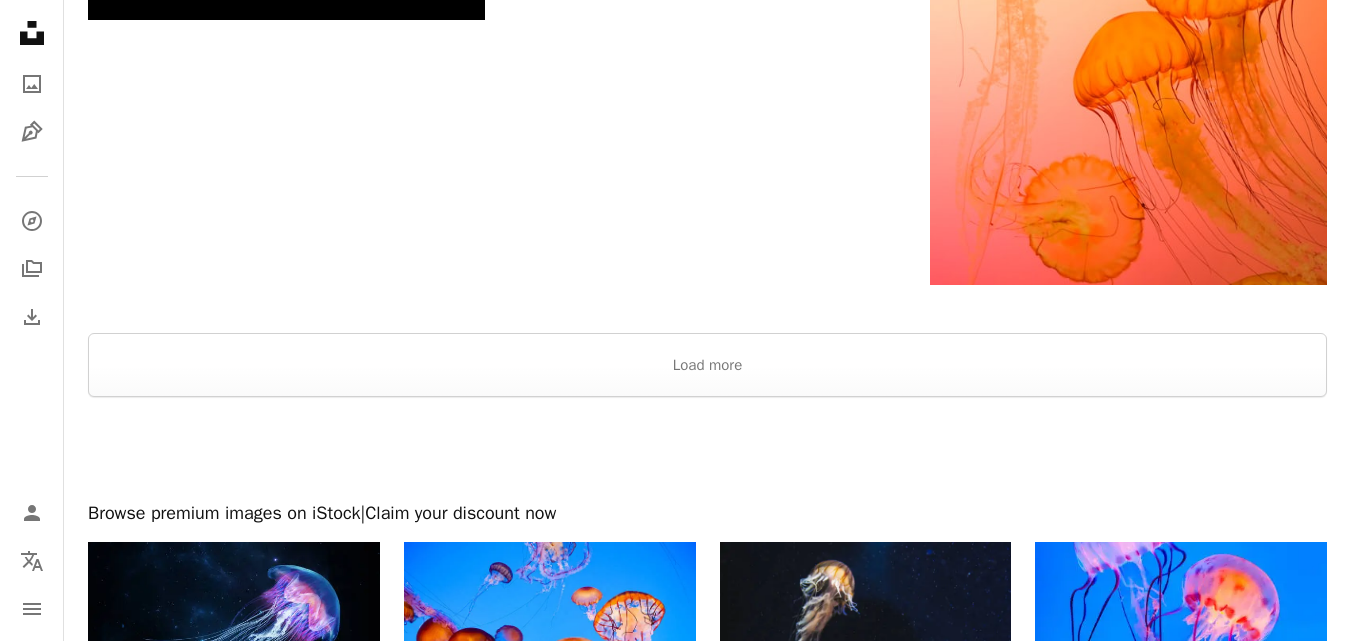 scroll, scrollTop: 4100, scrollLeft: 0, axis: vertical 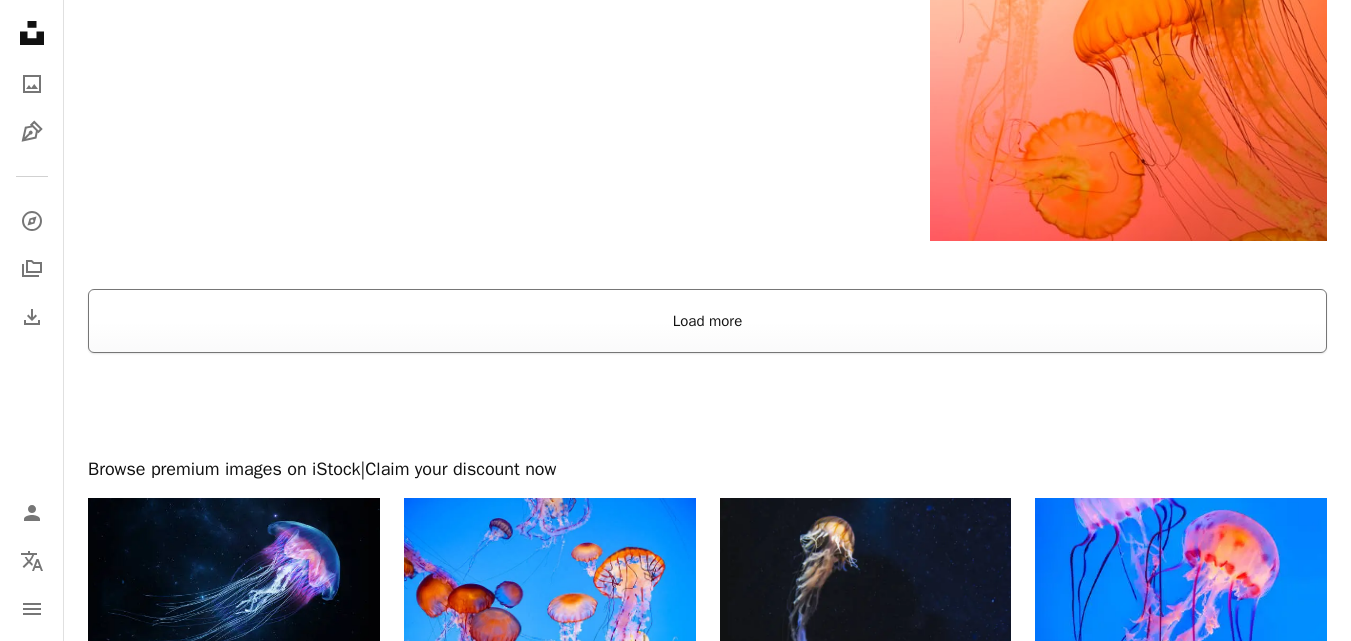 click on "Load more" at bounding box center (707, 321) 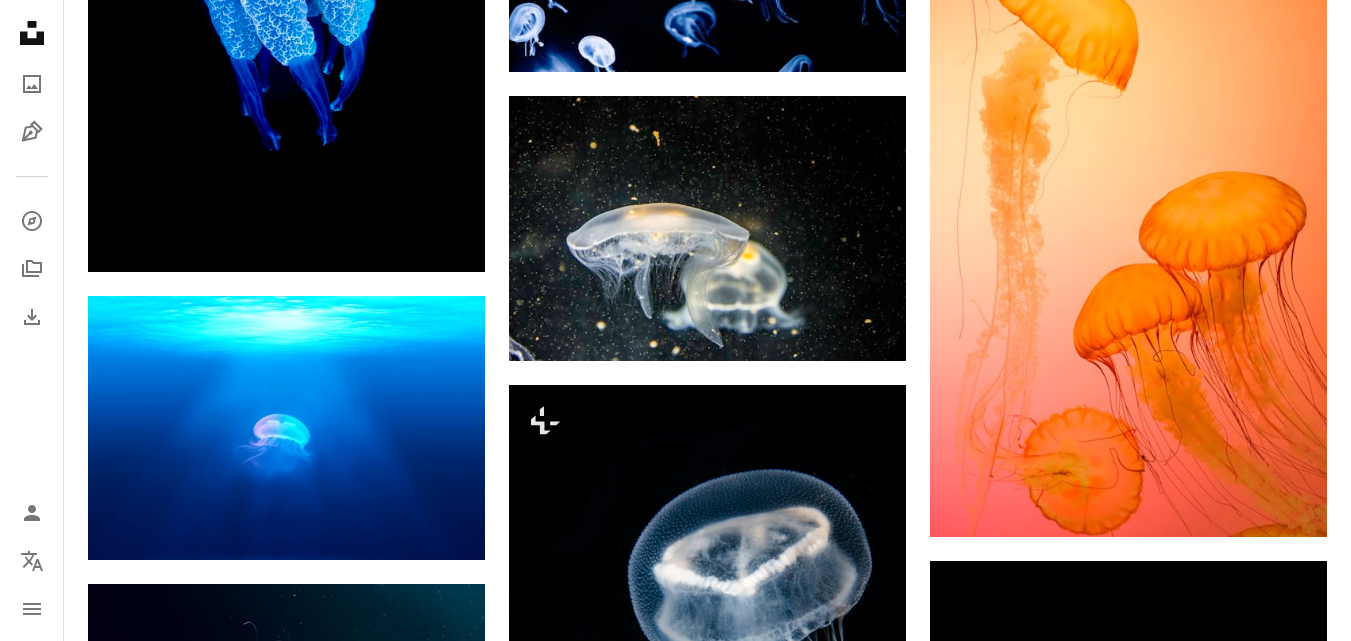 scroll, scrollTop: 3800, scrollLeft: 0, axis: vertical 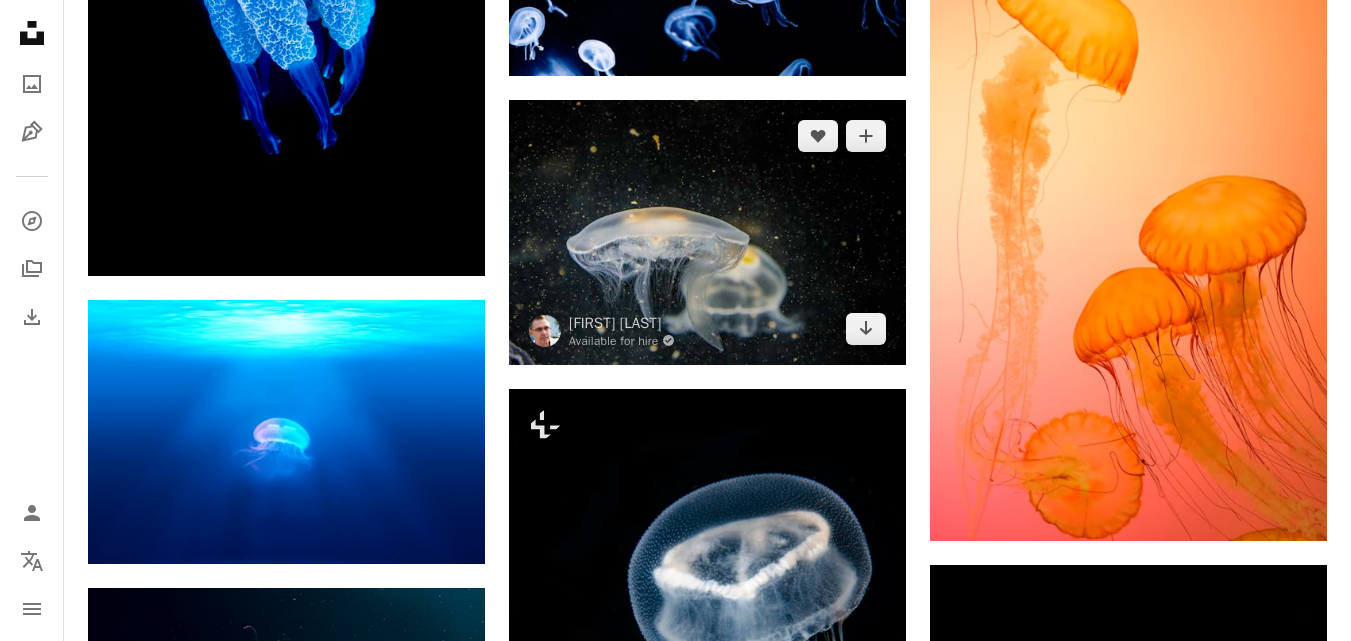 click at bounding box center (707, 232) 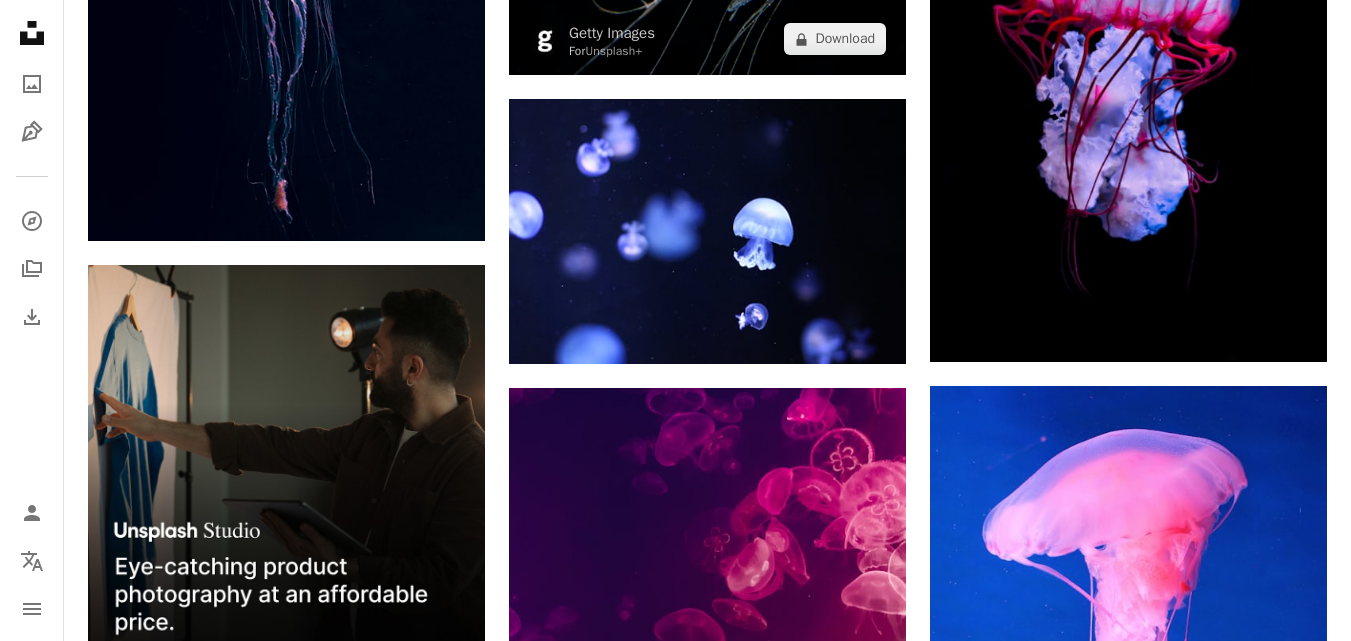 scroll, scrollTop: 4800, scrollLeft: 0, axis: vertical 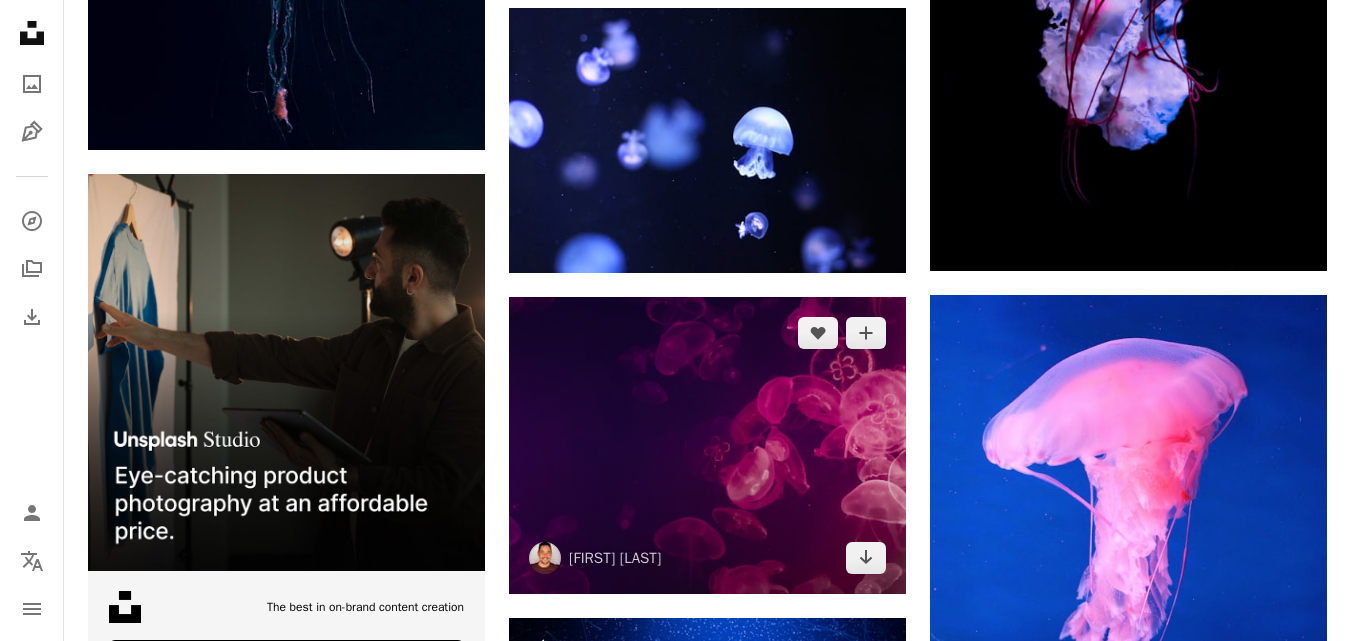 click at bounding box center (707, 446) 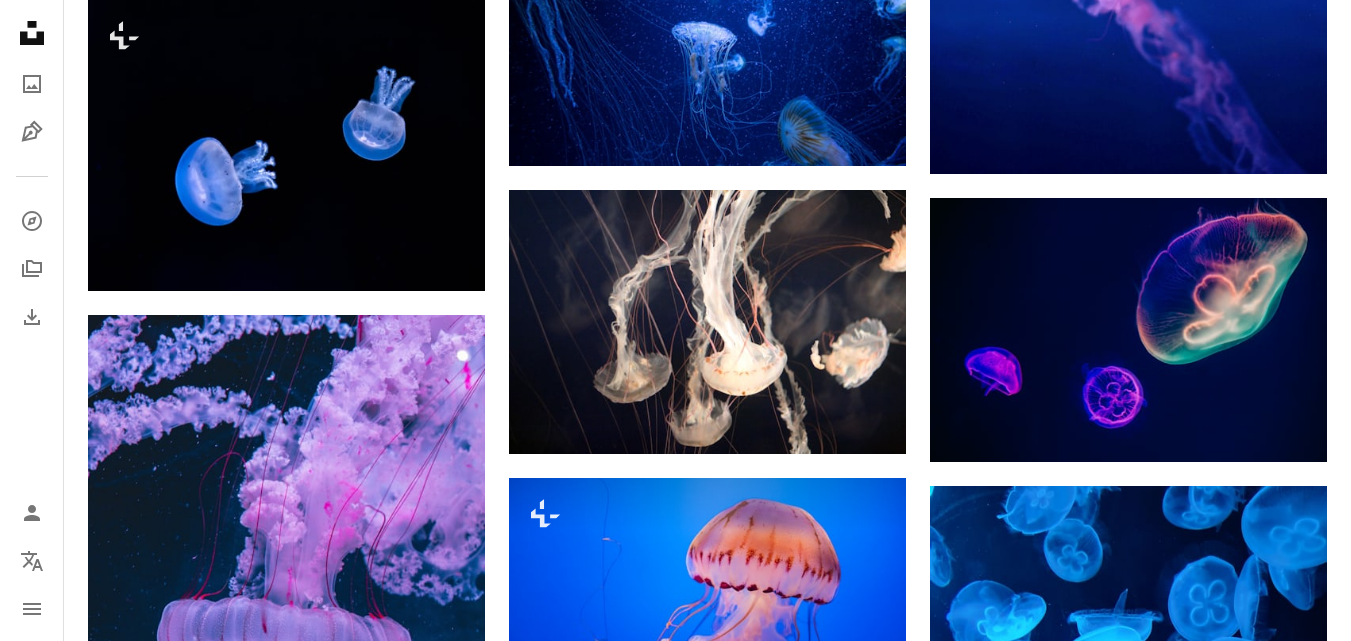scroll, scrollTop: 5600, scrollLeft: 0, axis: vertical 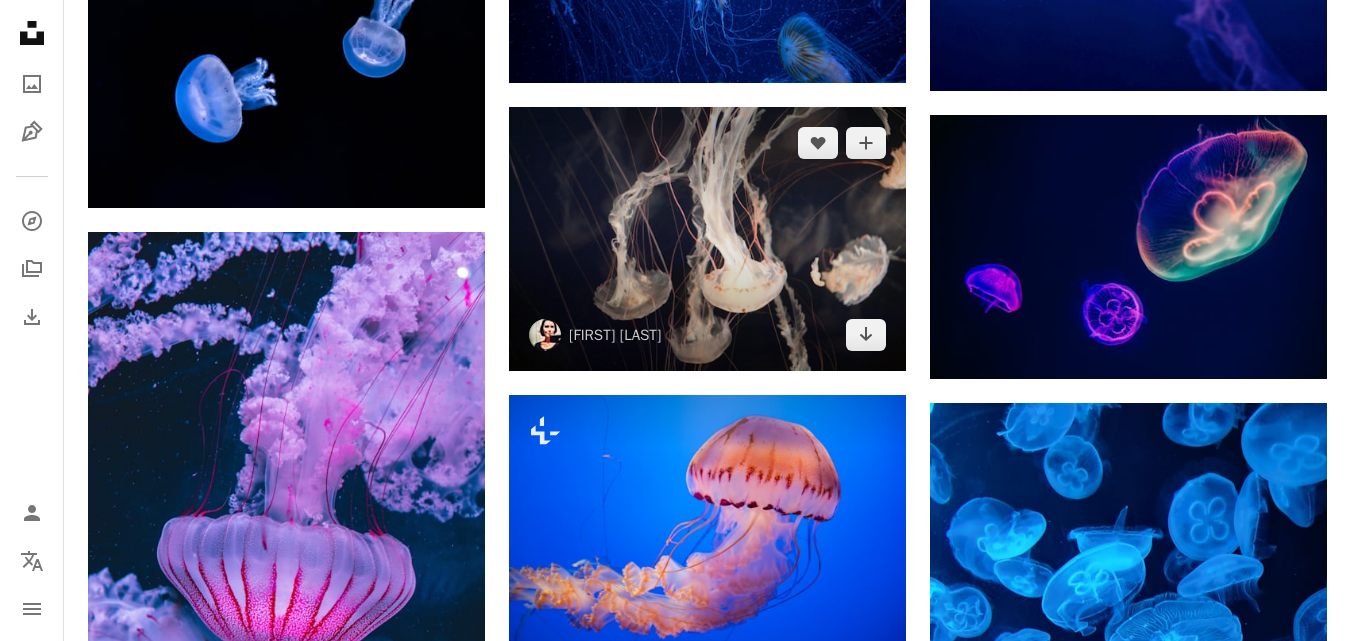 click at bounding box center (707, 239) 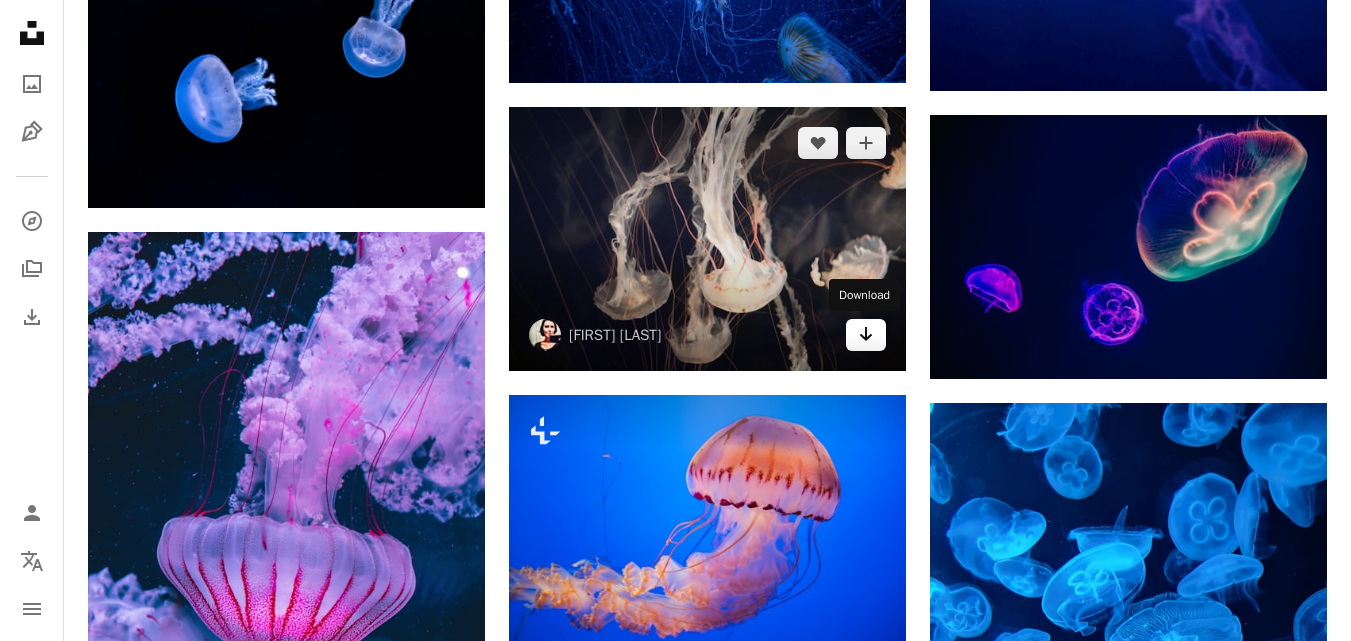 click on "Arrow pointing down" at bounding box center [866, 335] 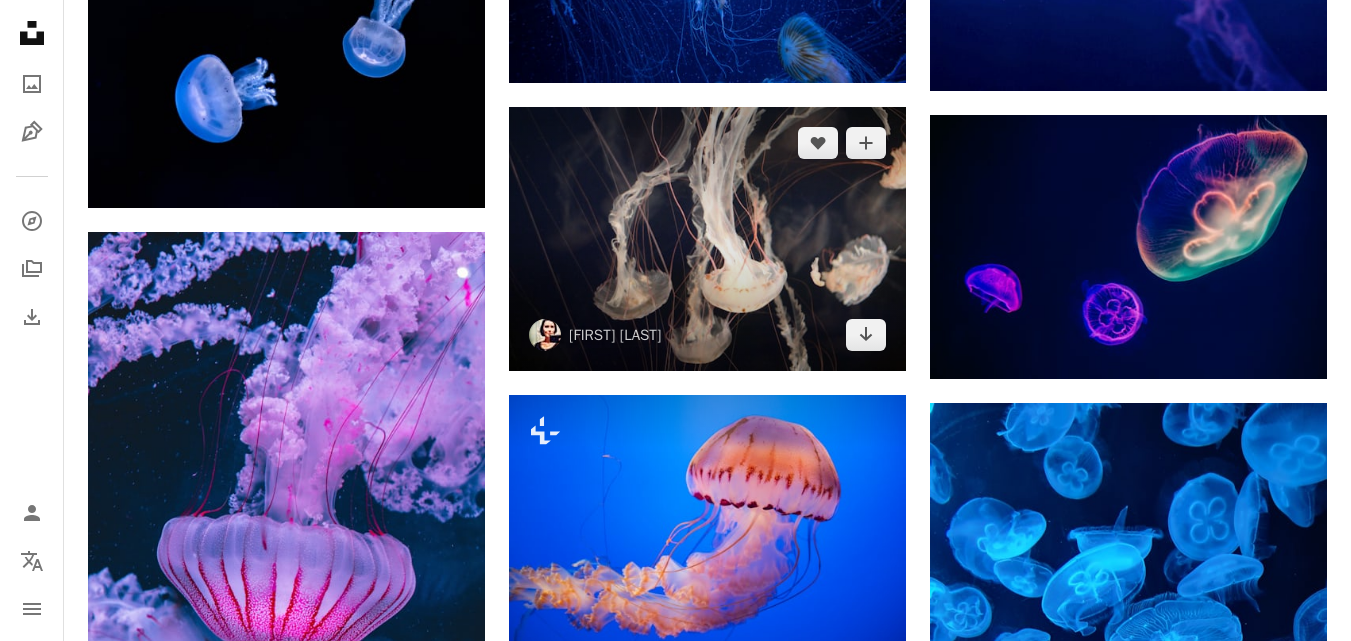 click at bounding box center [707, 239] 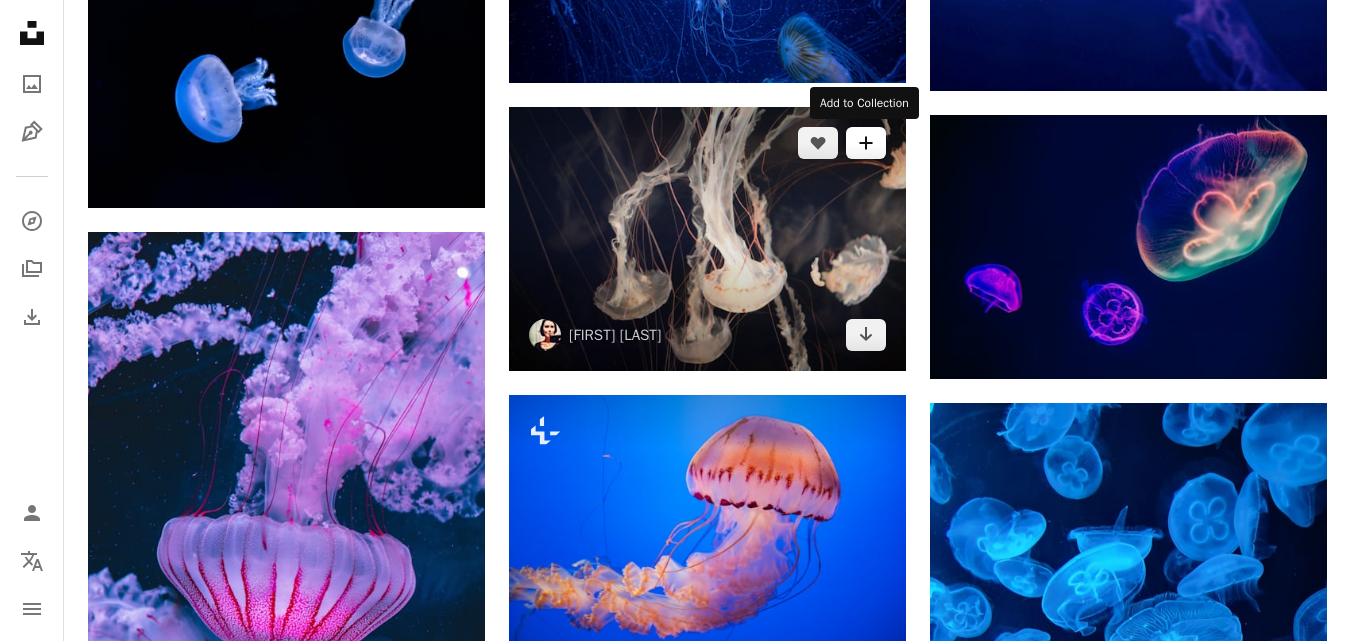 click on "A plus sign" 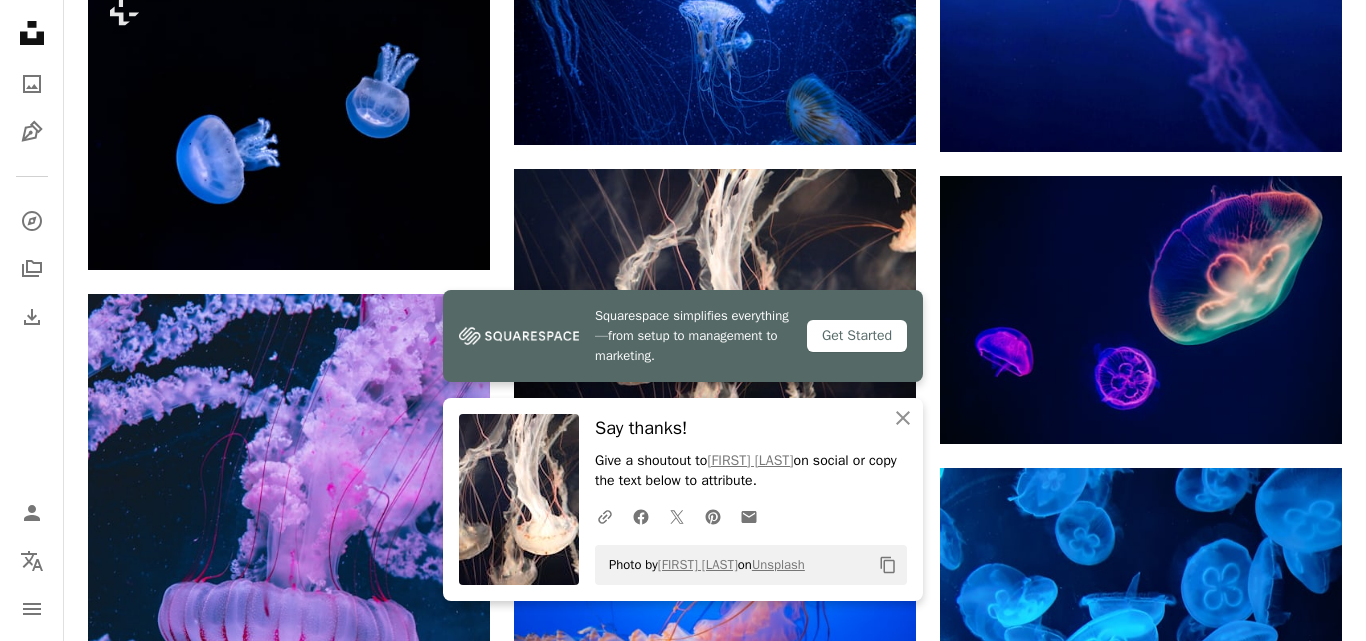 click on "An X shape Squarespace simplifies everything—from setup to management to marketing. Get Started An X shape Close Say thanks! Give a shoutout to  [FIRST] [LAST]  on social or copy the text below to attribute. A URL sharing icon (chains) Facebook icon X (formerly Twitter) icon Pinterest icon An envelope Photo by  [FIRST] [LAST]  on  Unsplash
Copy content Join Unsplash Already have an account?  Login First name Last name Email Username  (only letters, numbers and underscores) Password  (min. 8 char) Join By joining, you agree to the  Terms  and  Privacy Policy ." at bounding box center [683, 5587] 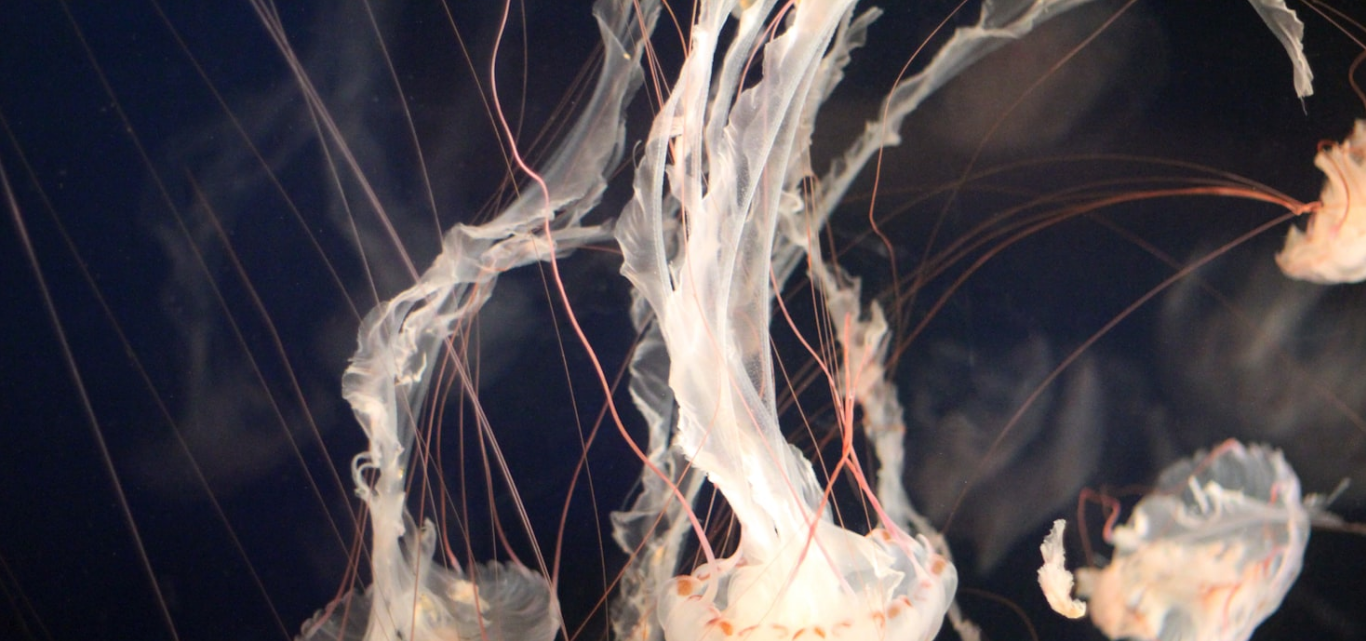 click at bounding box center [683, 455] 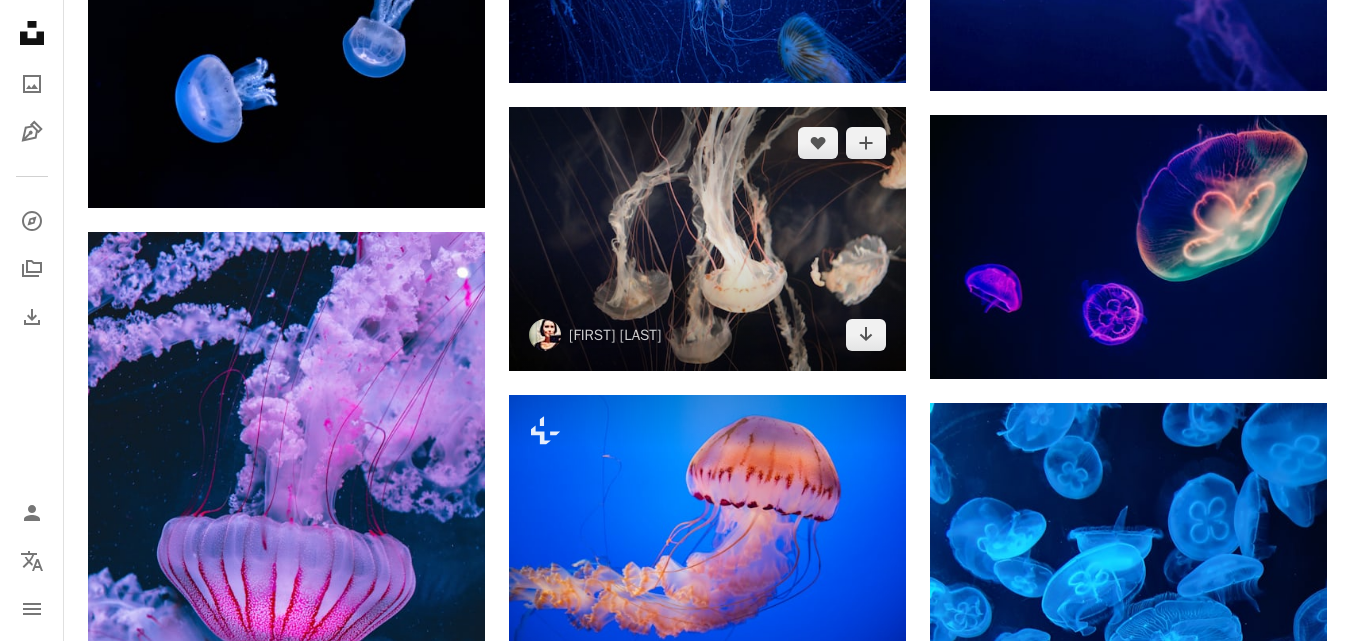 click at bounding box center [707, 239] 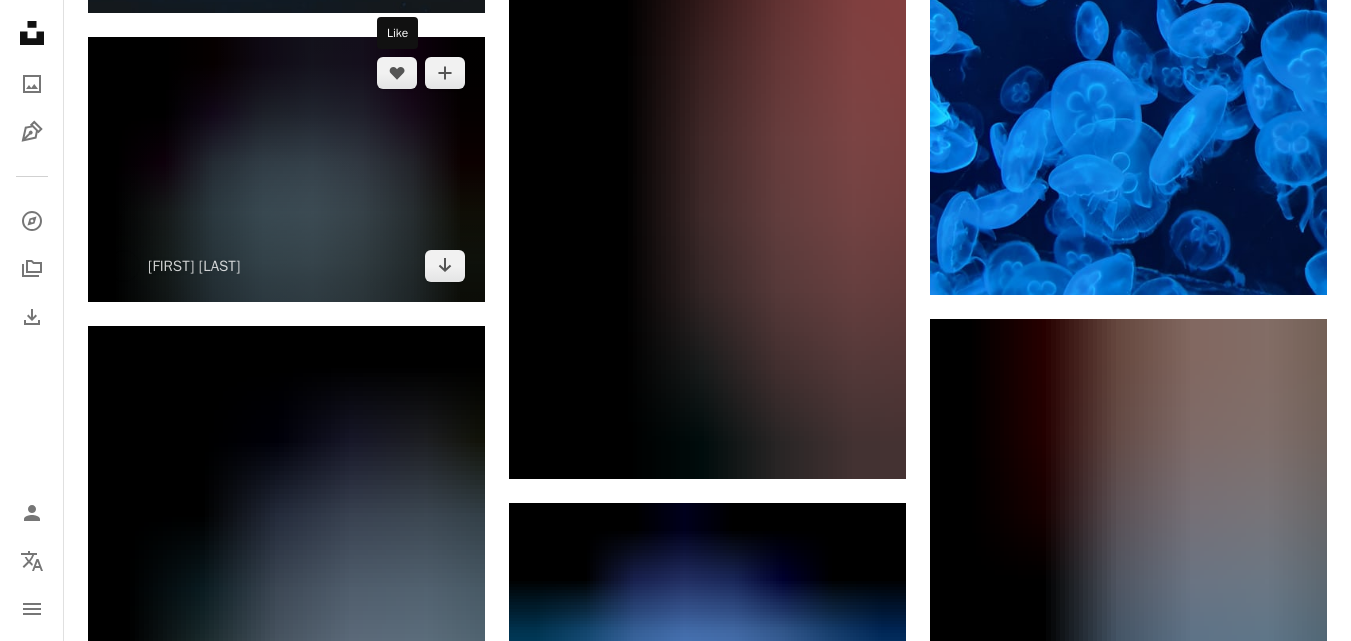 scroll, scrollTop: 6200, scrollLeft: 0, axis: vertical 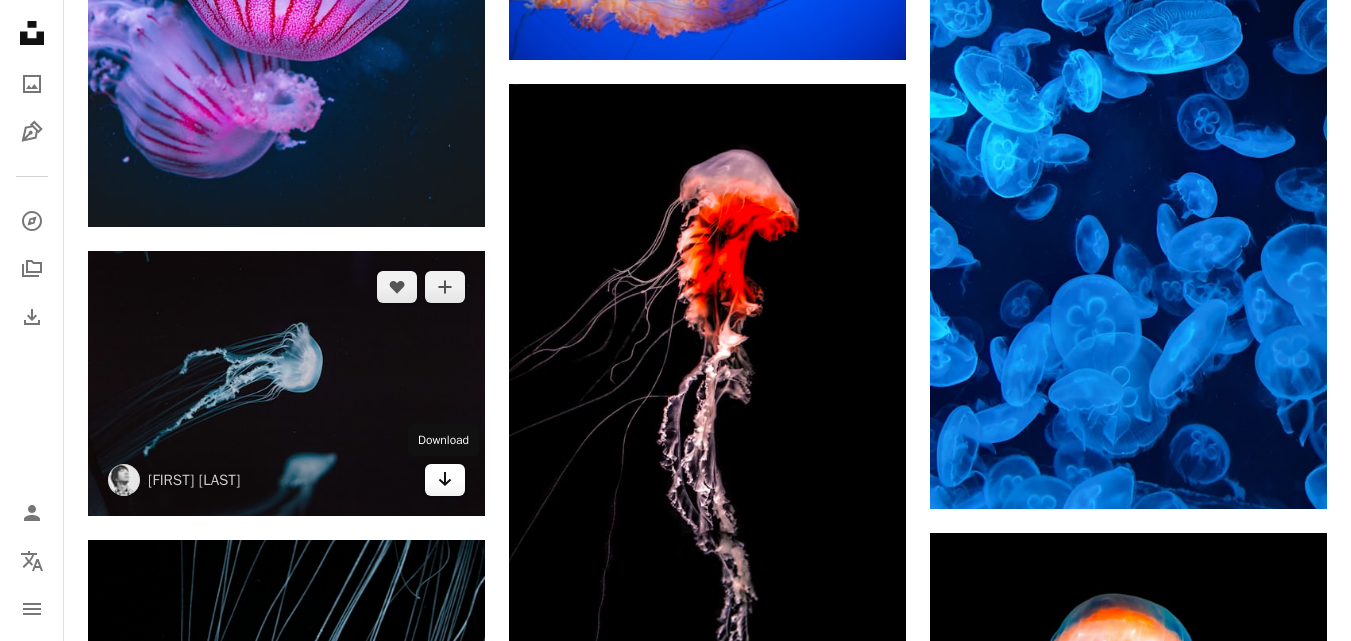 click on "Arrow pointing down" at bounding box center (445, 480) 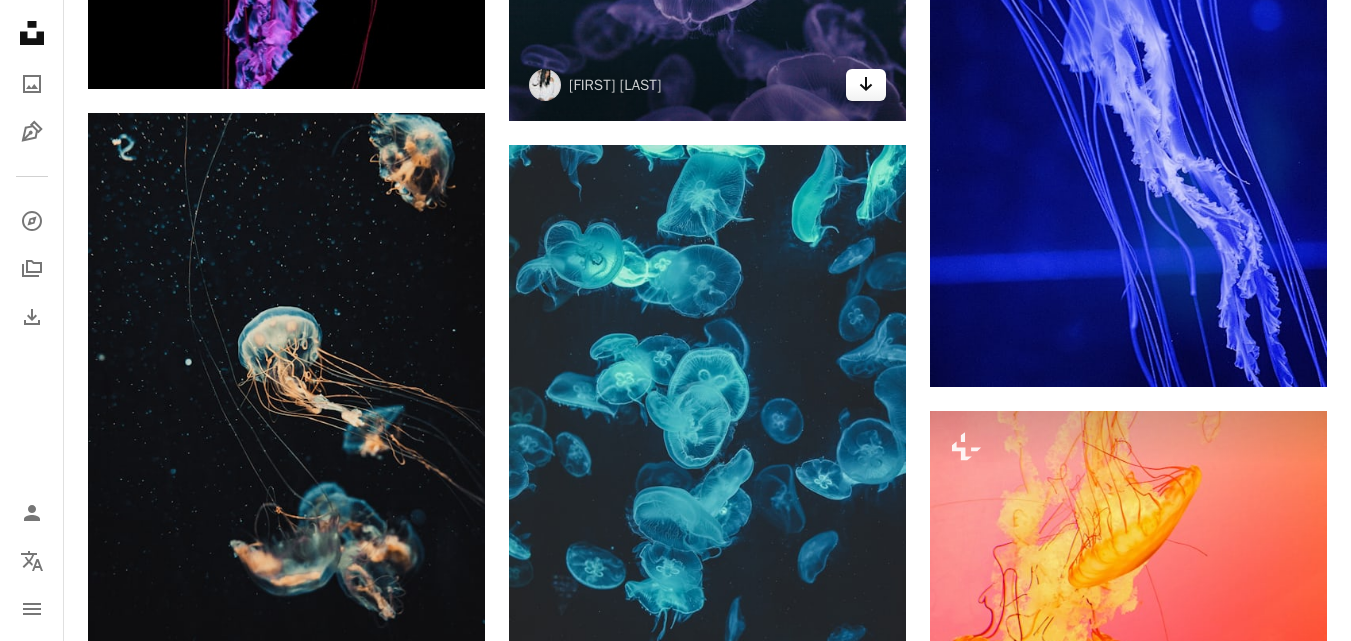 scroll, scrollTop: 8800, scrollLeft: 0, axis: vertical 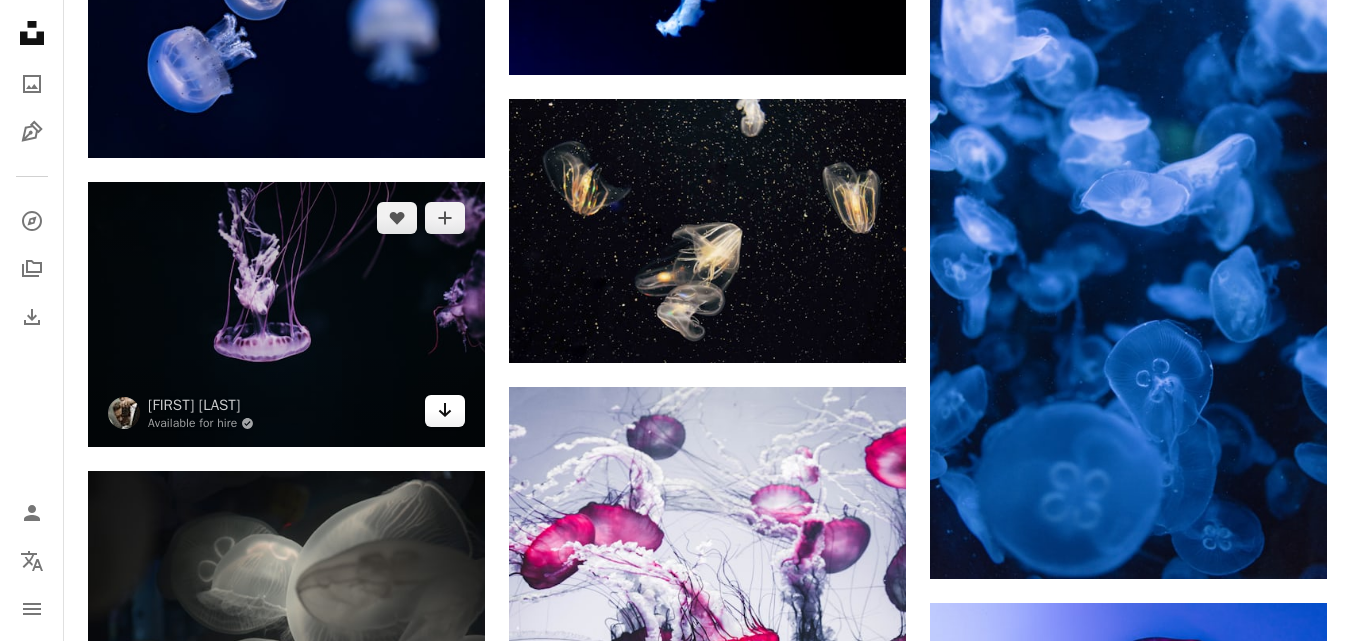 click on "Arrow pointing down" at bounding box center (445, 411) 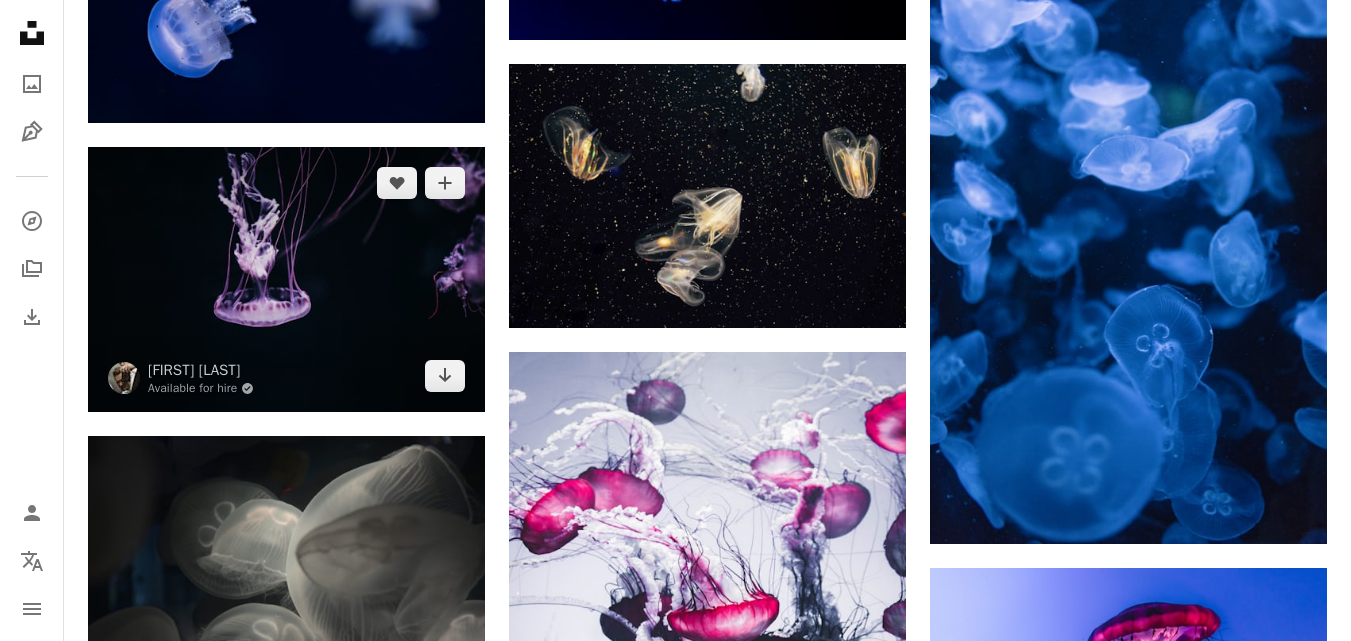 scroll, scrollTop: 13300, scrollLeft: 0, axis: vertical 